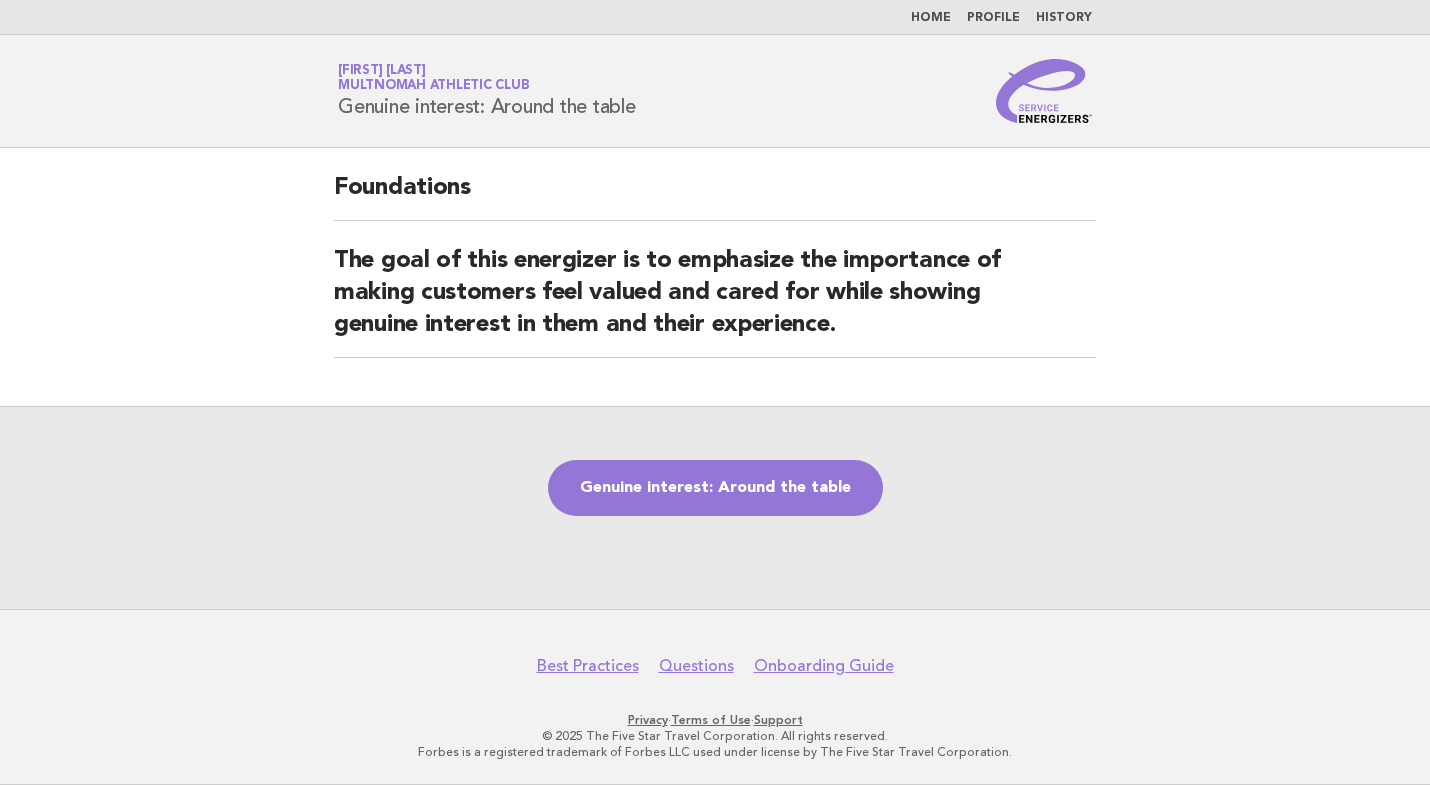 scroll, scrollTop: 0, scrollLeft: 0, axis: both 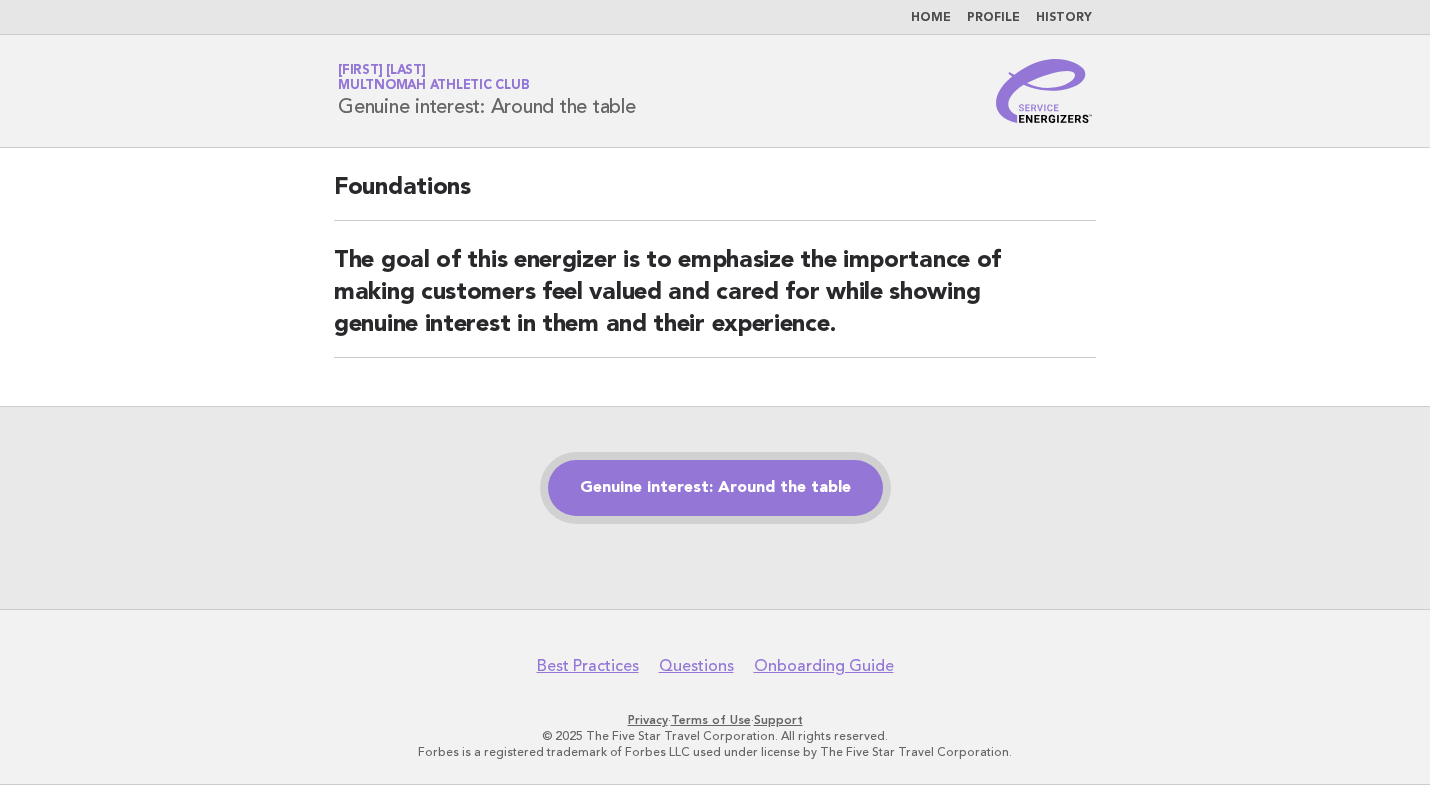 click on "Genuine interest: Around the table" at bounding box center [715, 488] 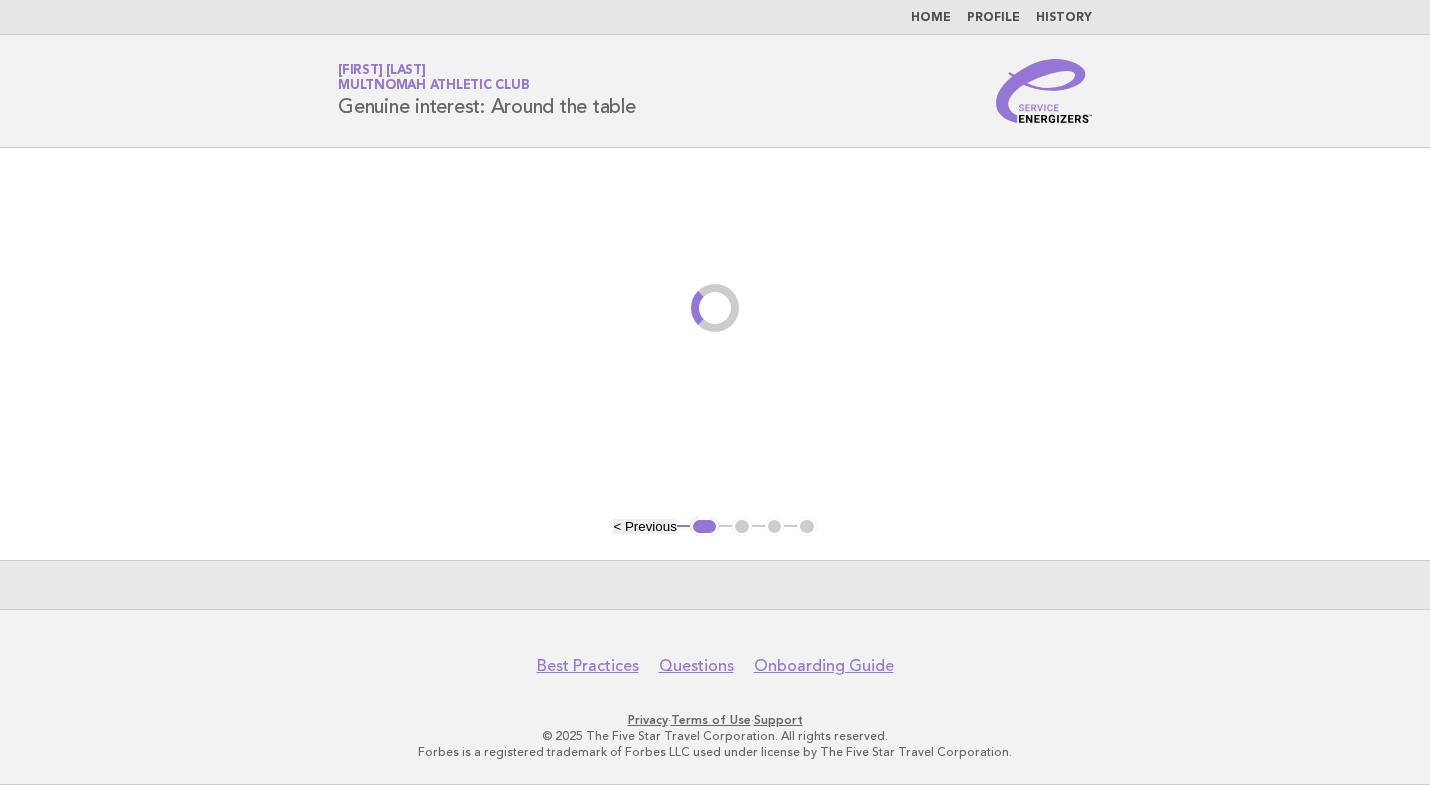 scroll, scrollTop: 0, scrollLeft: 0, axis: both 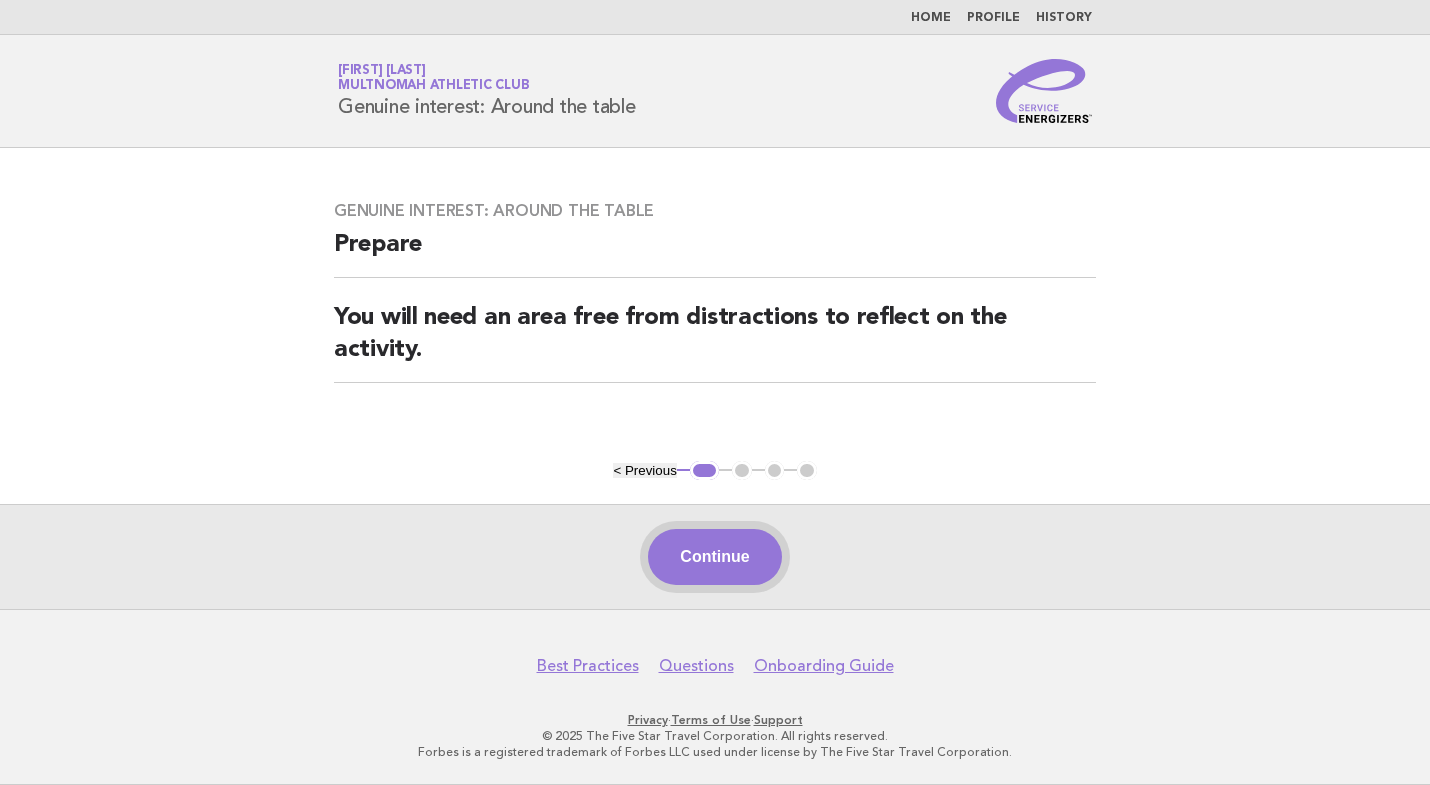 click on "Continue" at bounding box center (714, 557) 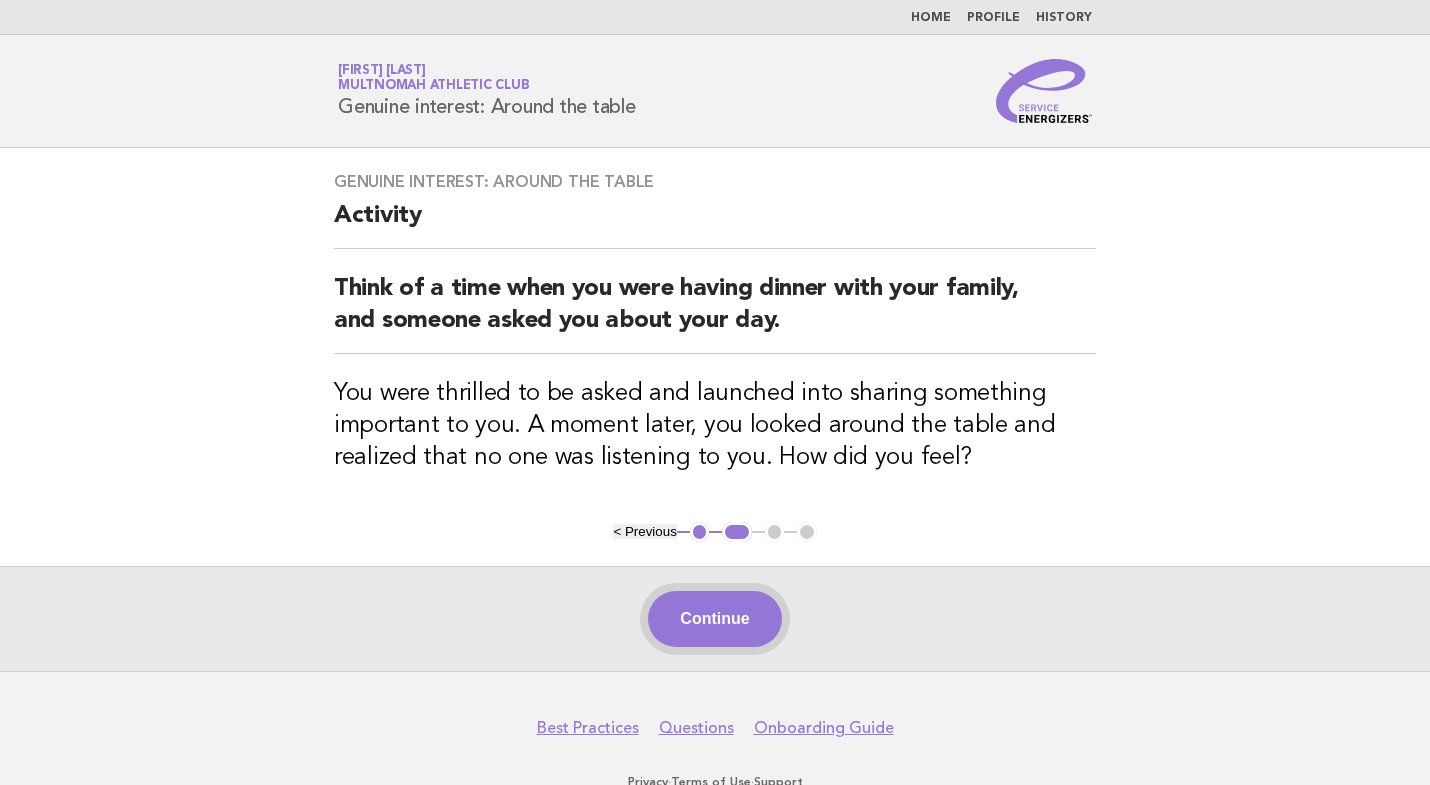 click on "Continue" at bounding box center [714, 619] 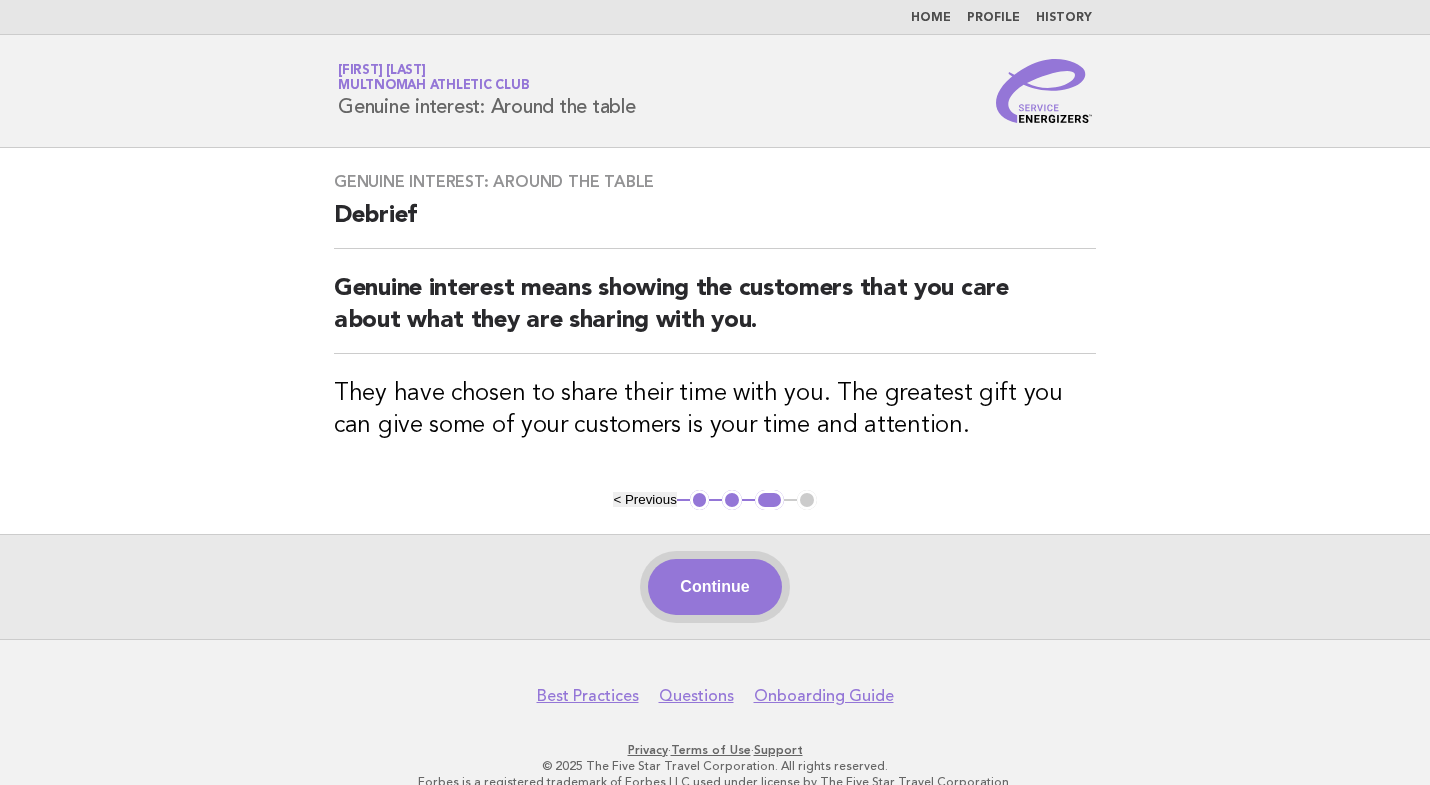 click on "Continue" at bounding box center [714, 587] 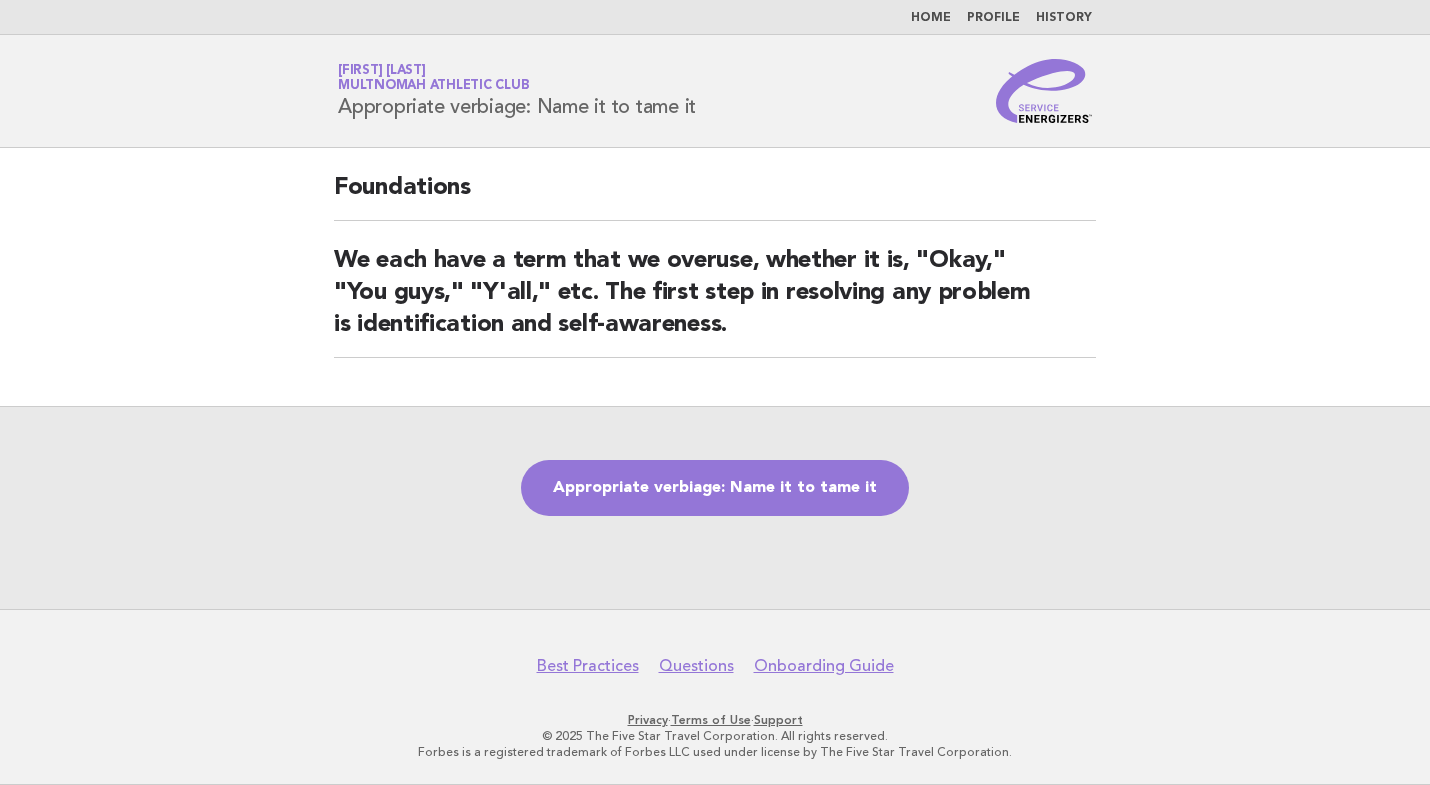 scroll, scrollTop: 0, scrollLeft: 0, axis: both 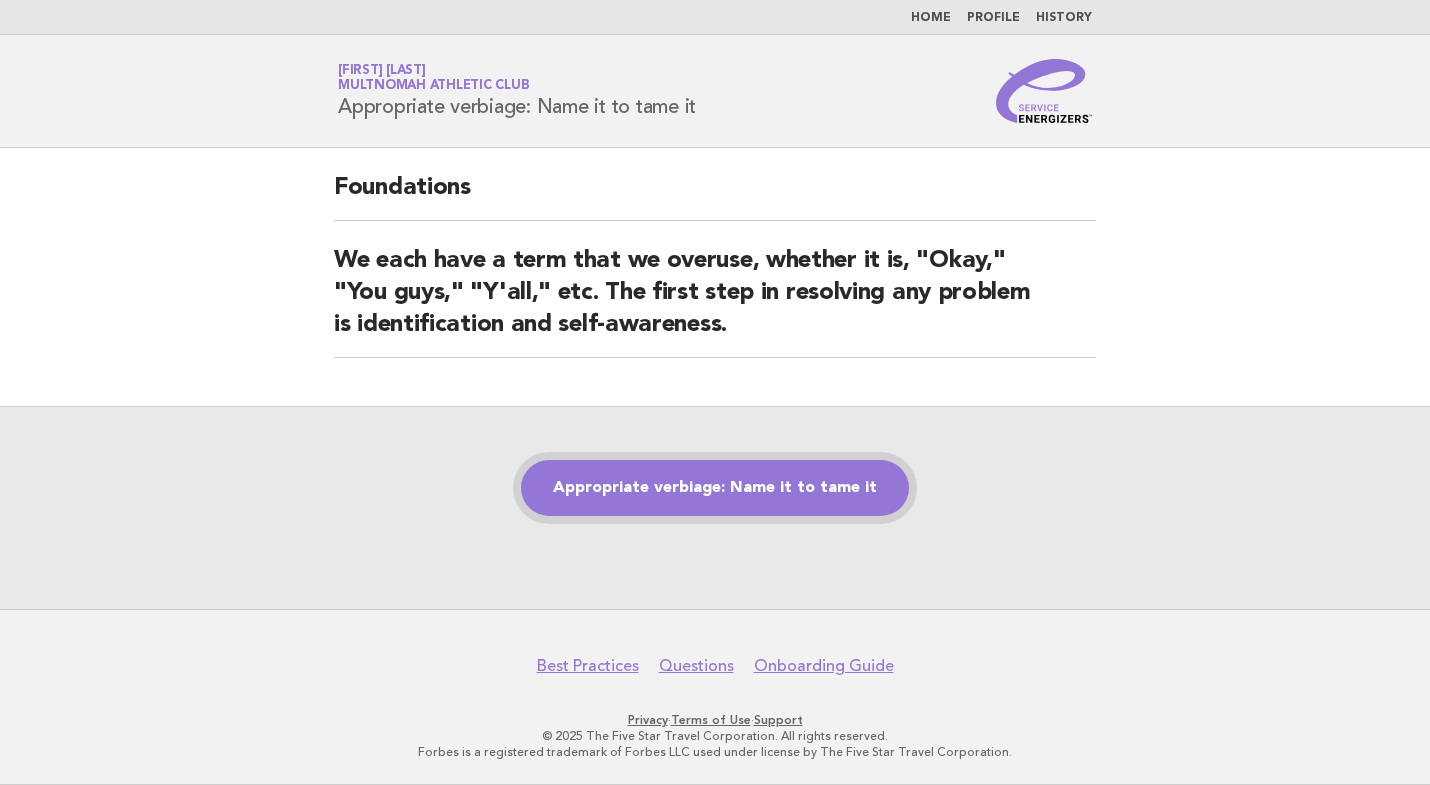 click on "Appropriate verbiage: Name it to tame it" at bounding box center [715, 488] 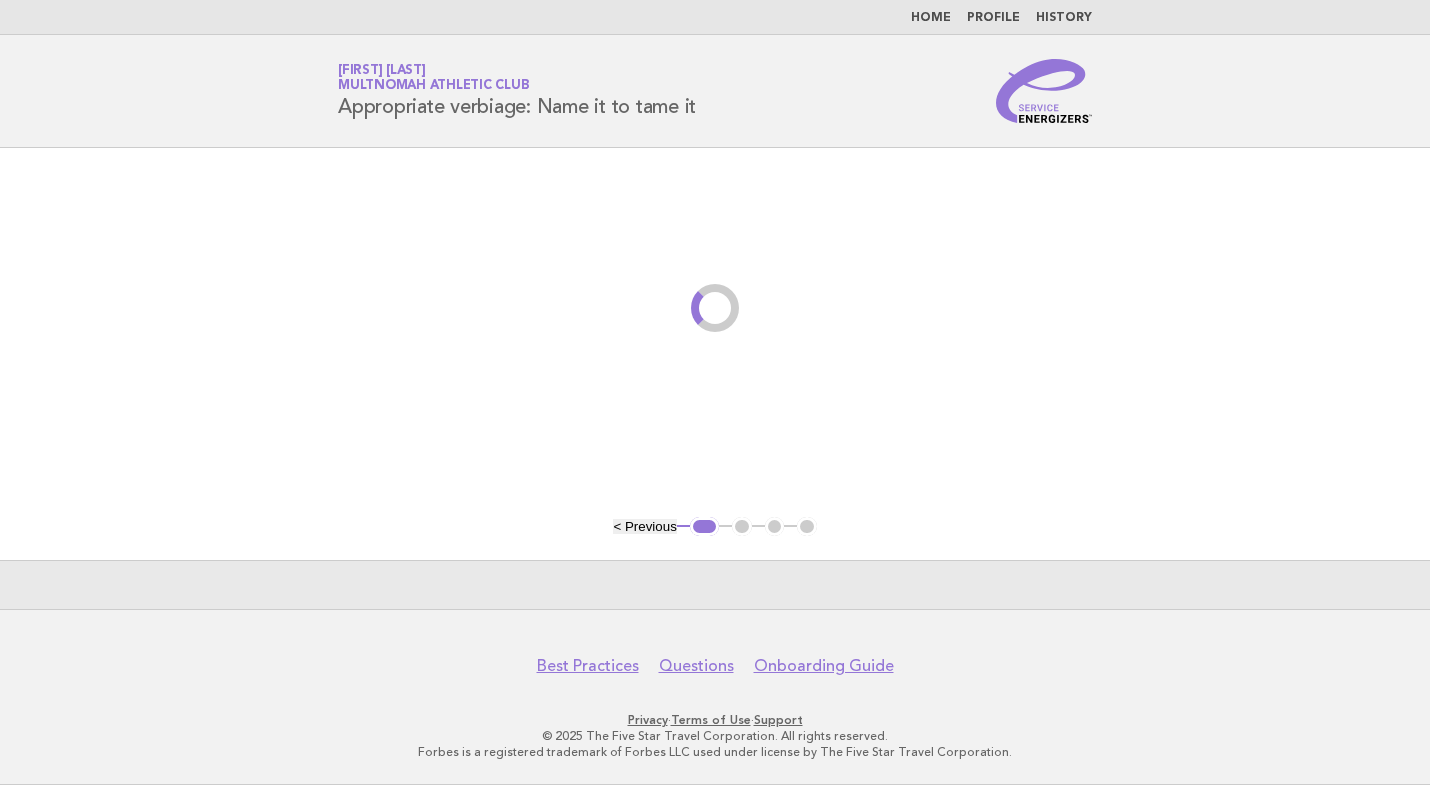 scroll, scrollTop: 0, scrollLeft: 0, axis: both 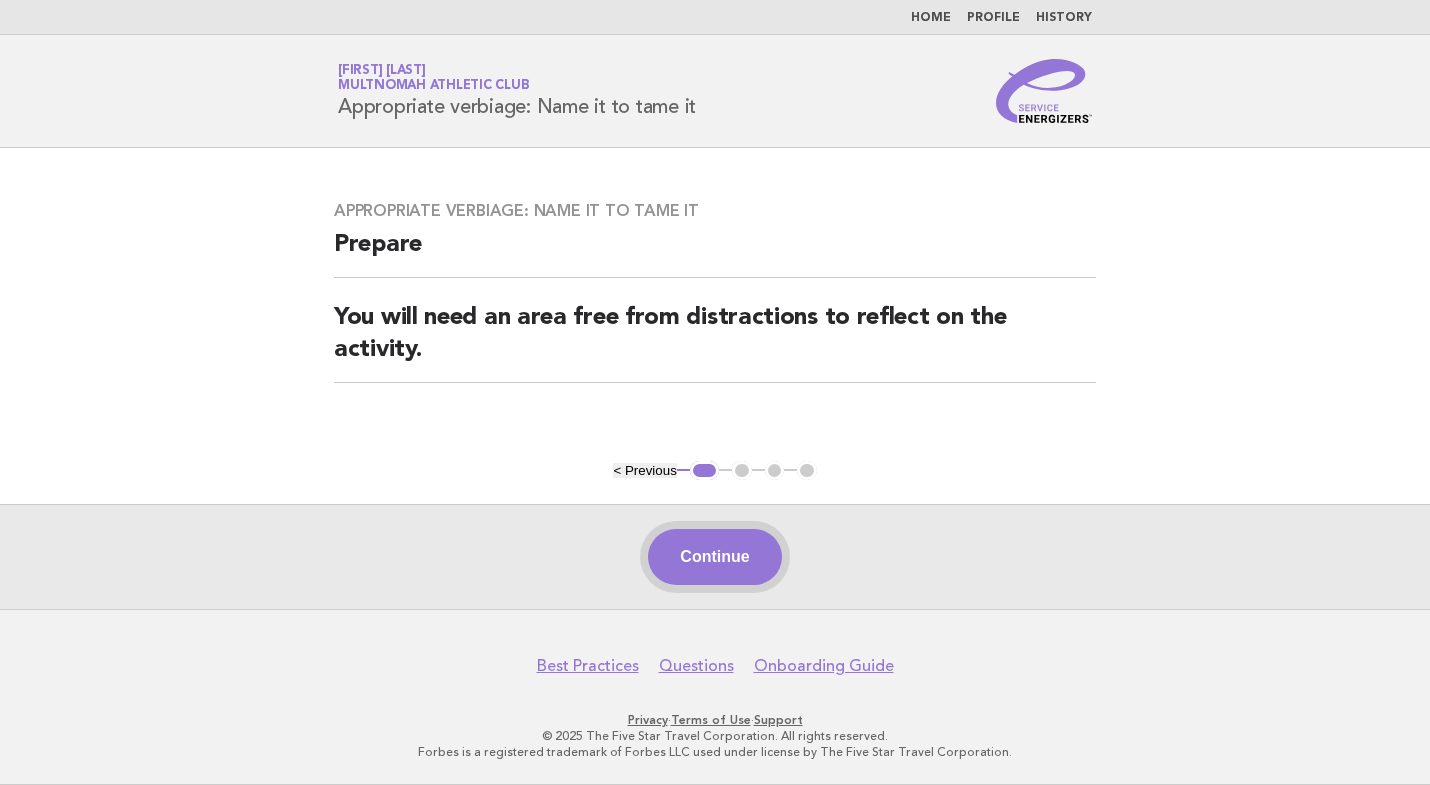 click on "Continue" at bounding box center [714, 557] 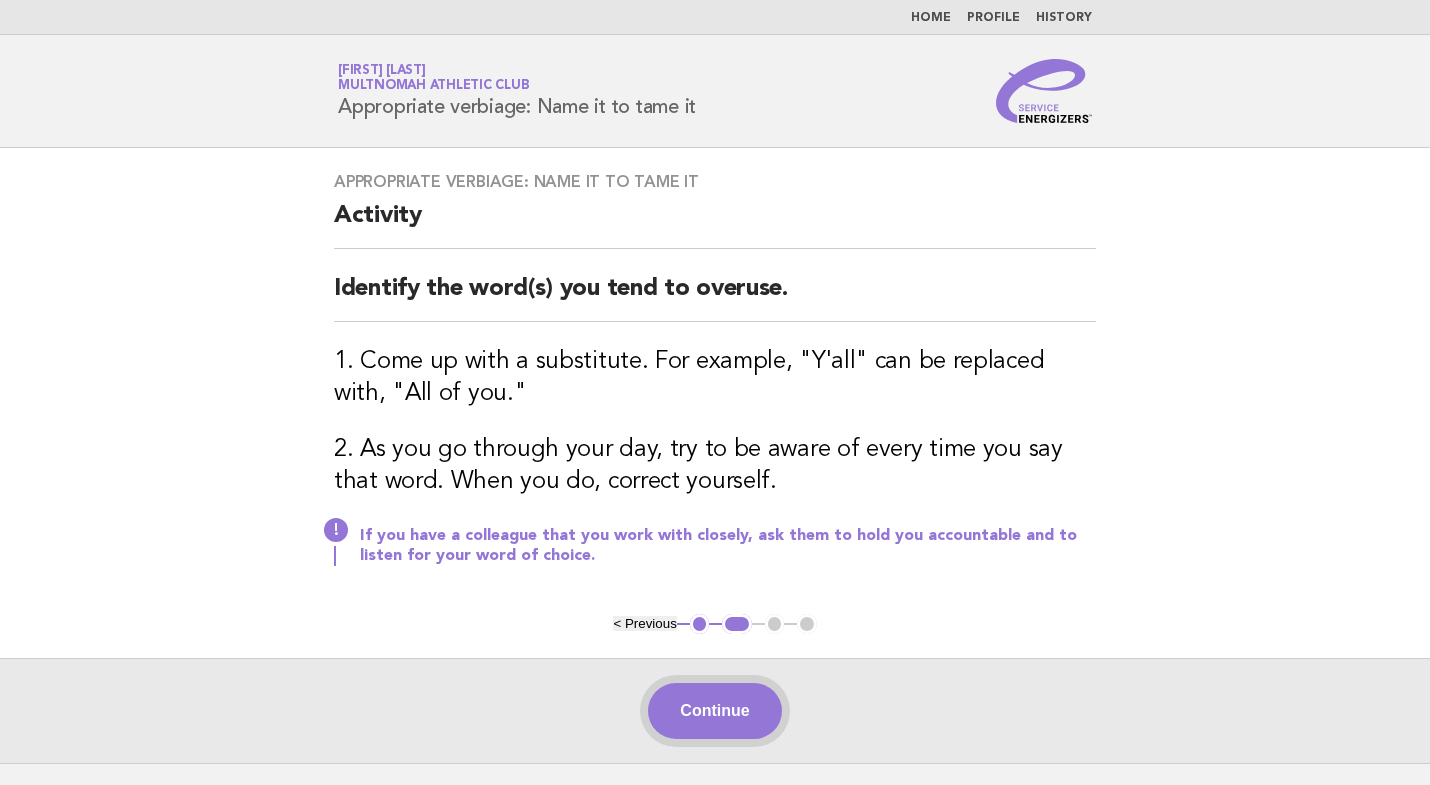 click on "Continue" at bounding box center [714, 711] 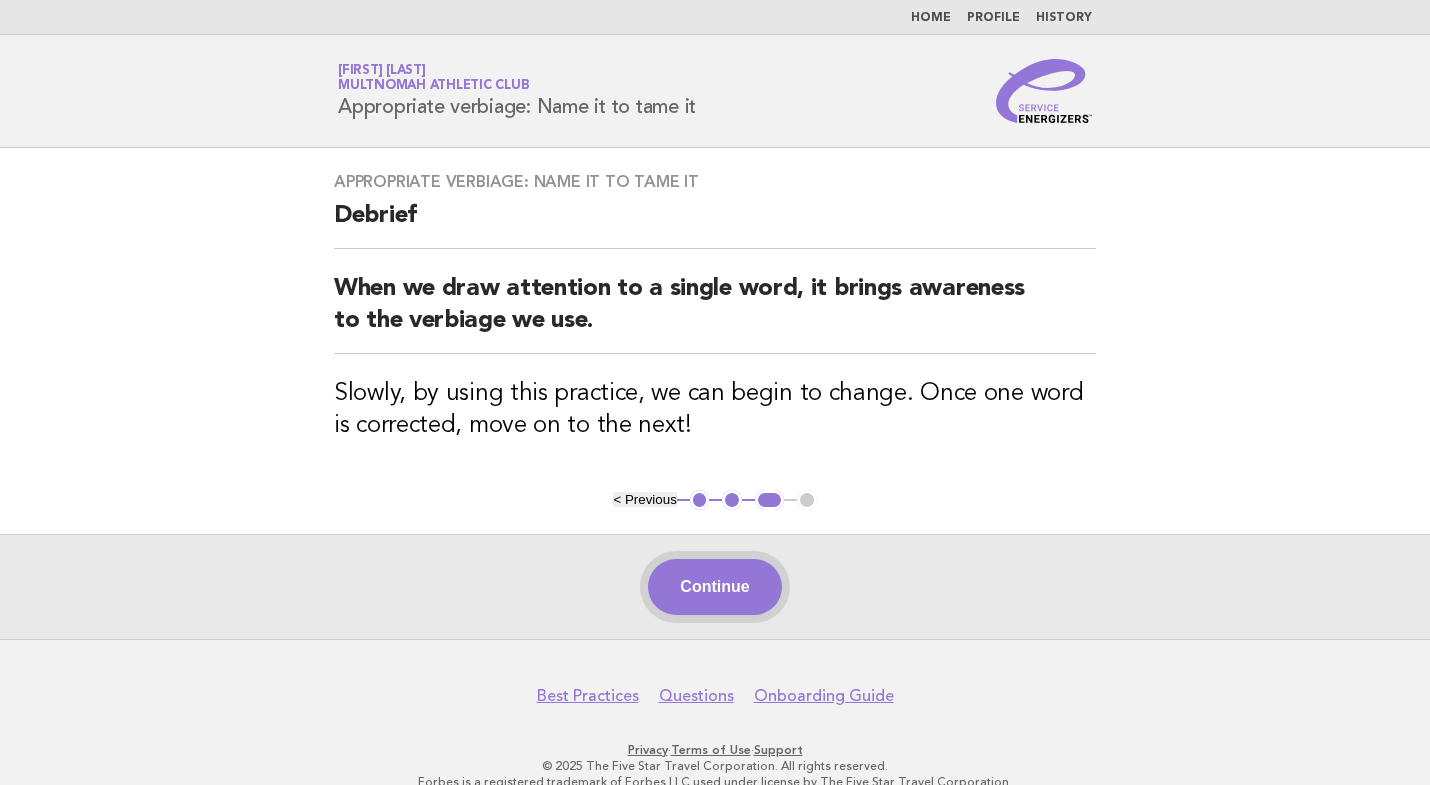 click on "Continue" at bounding box center (714, 587) 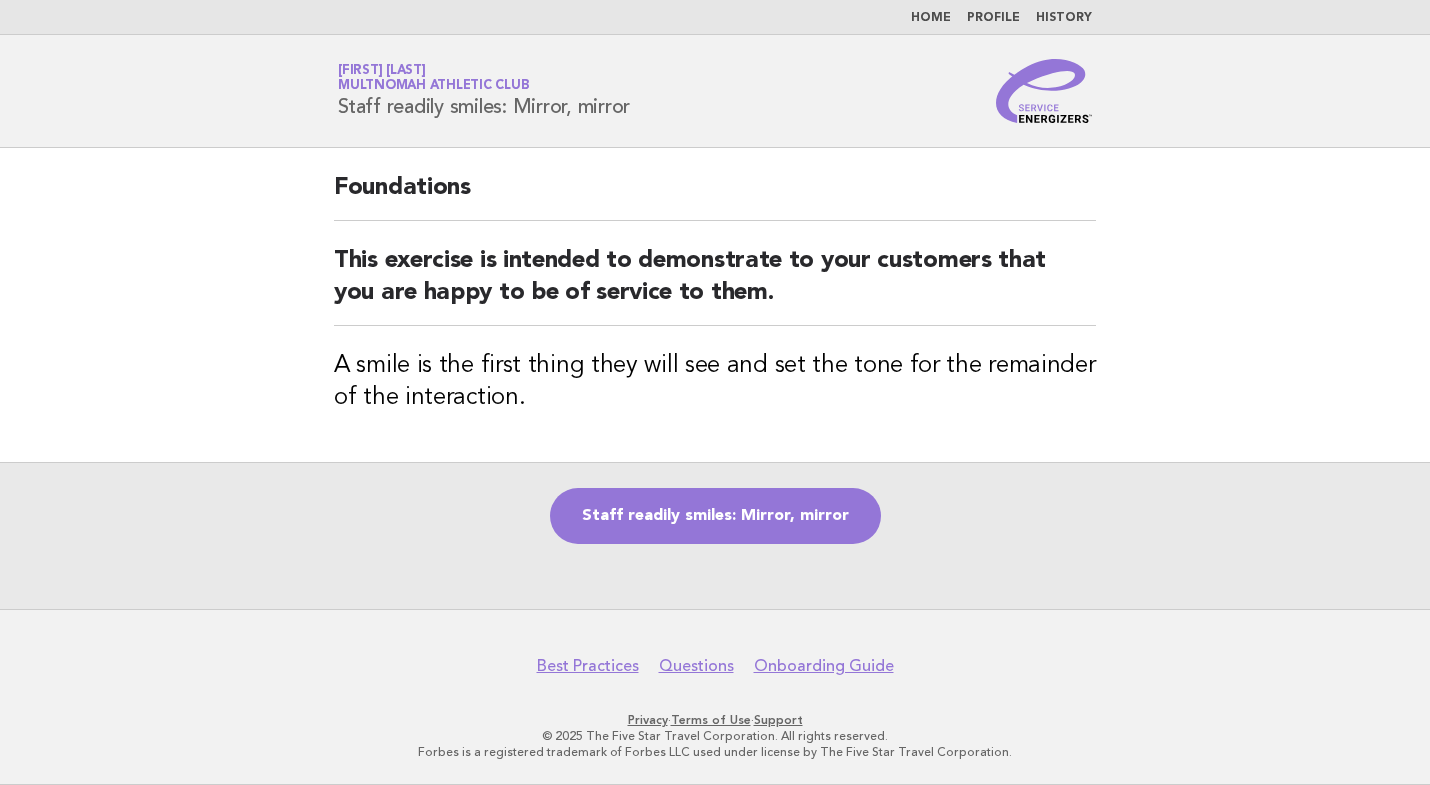scroll, scrollTop: 0, scrollLeft: 0, axis: both 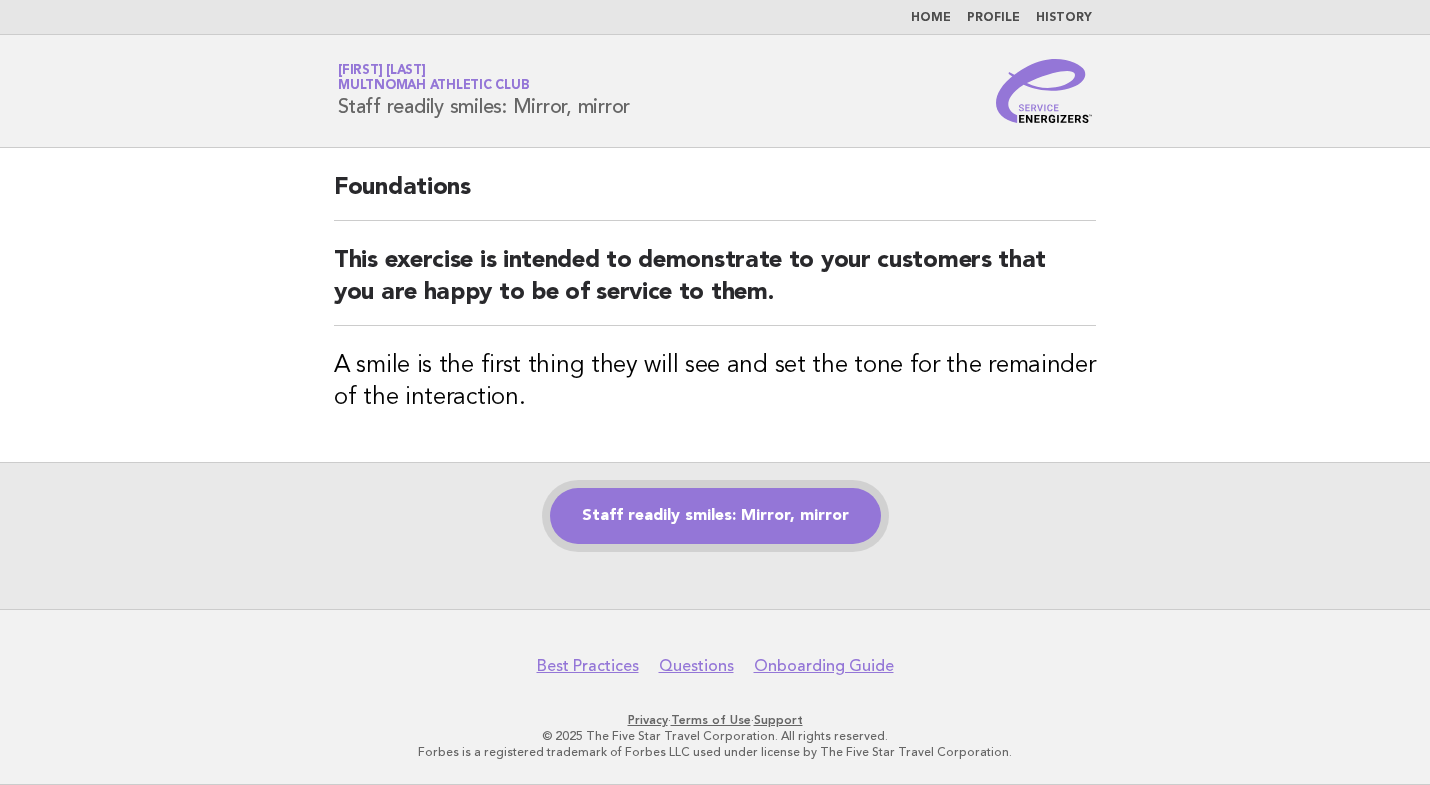 click on "Staff readily smiles: Mirror, mirror" at bounding box center [715, 516] 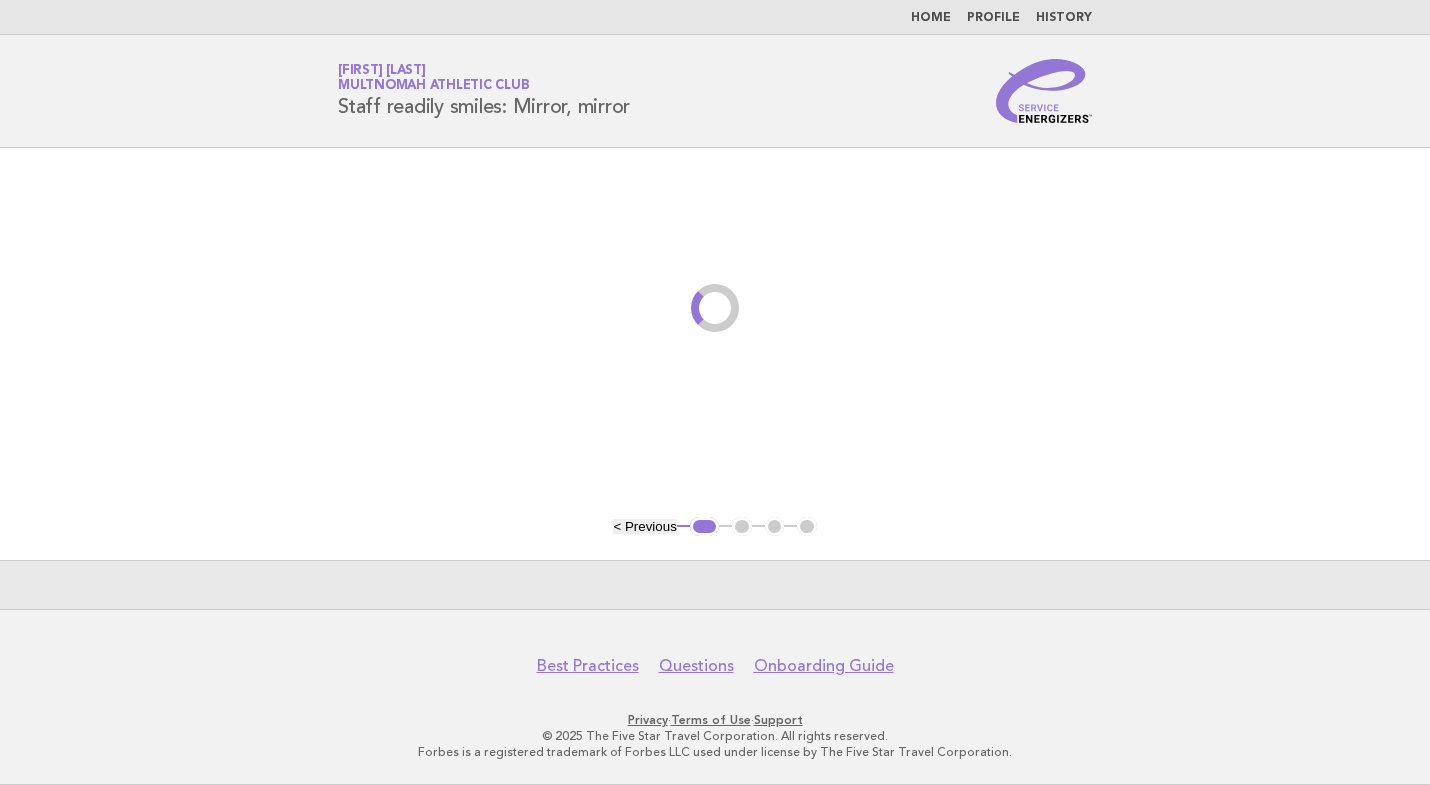 scroll, scrollTop: 0, scrollLeft: 0, axis: both 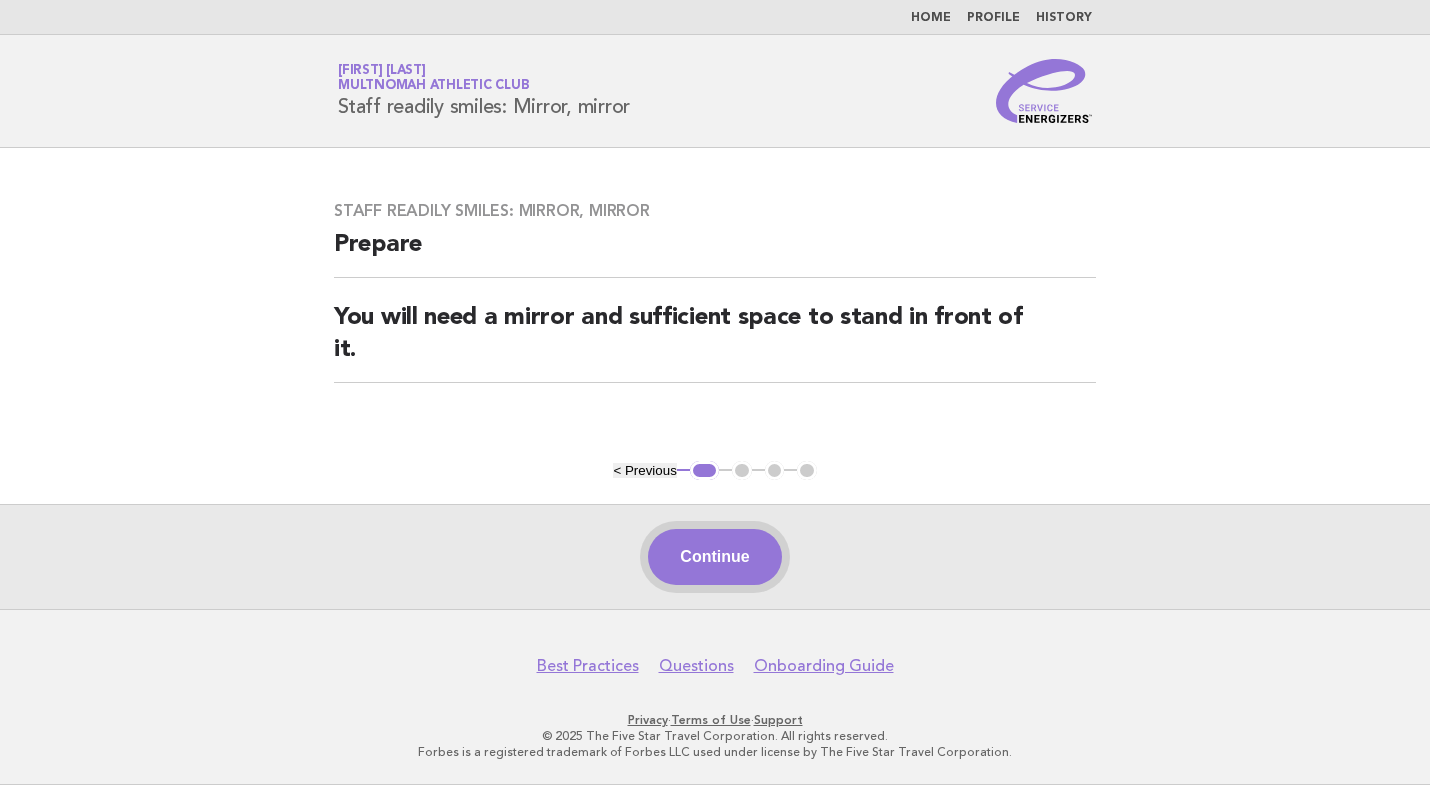 click on "Continue" at bounding box center [714, 557] 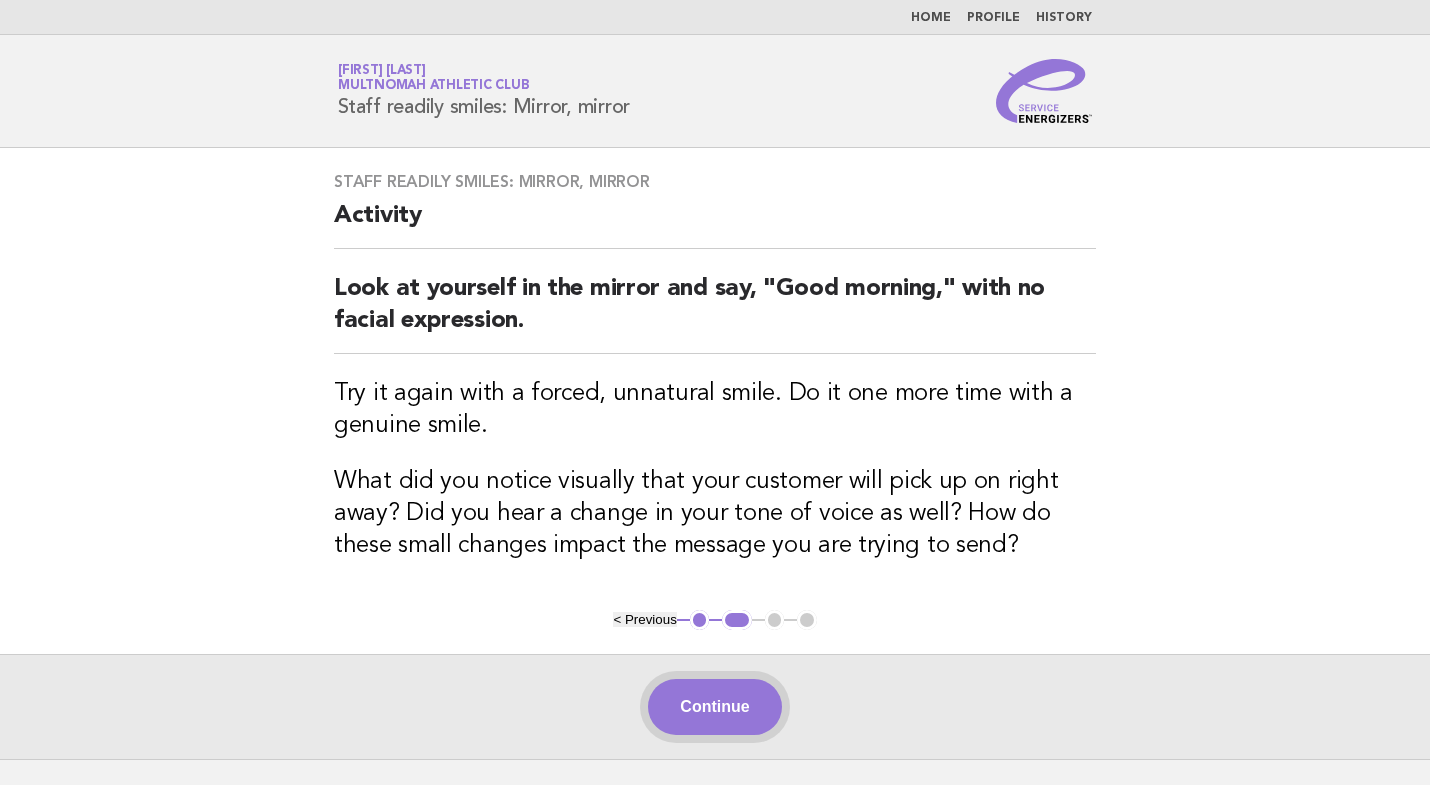 click on "Continue" at bounding box center [714, 707] 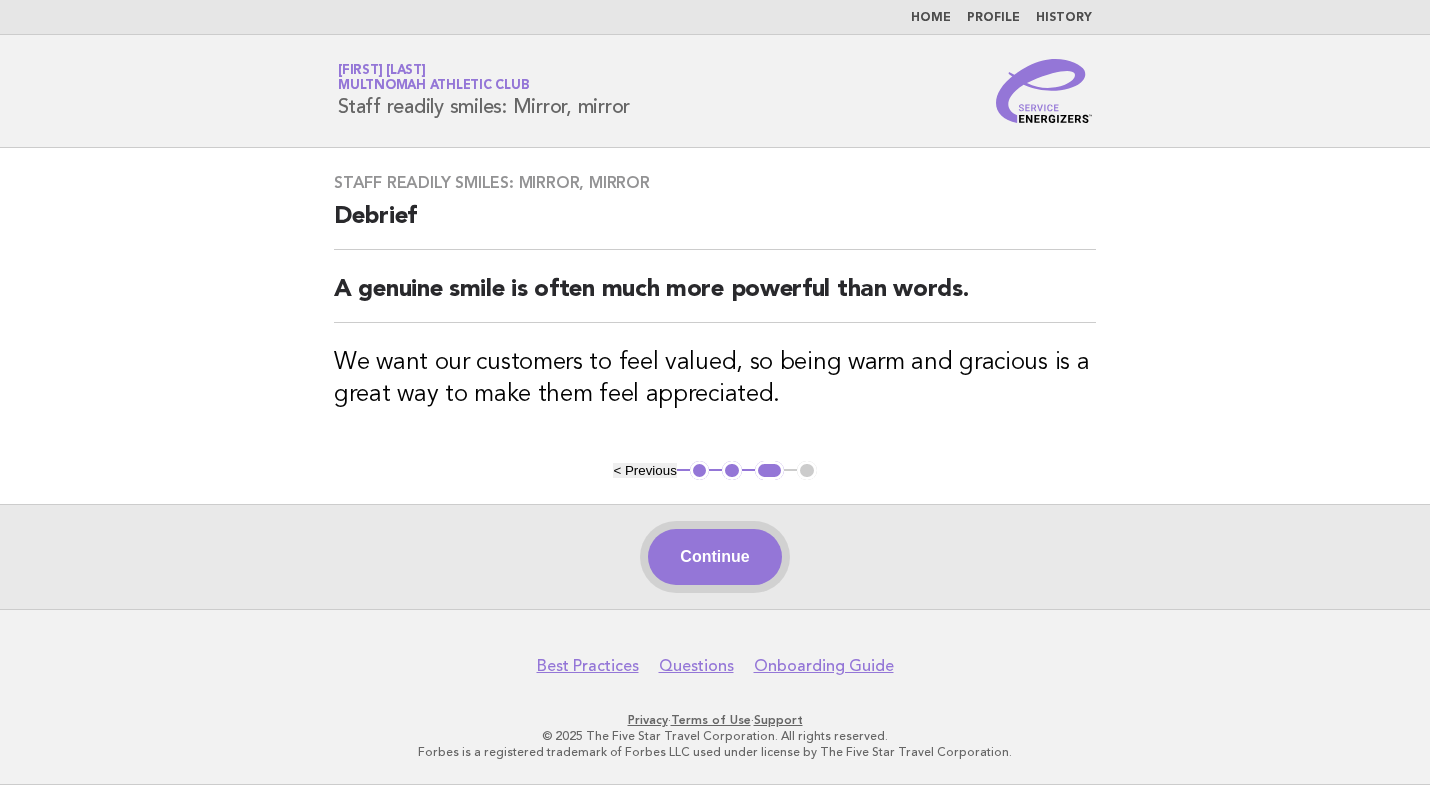 click on "Continue" at bounding box center (714, 557) 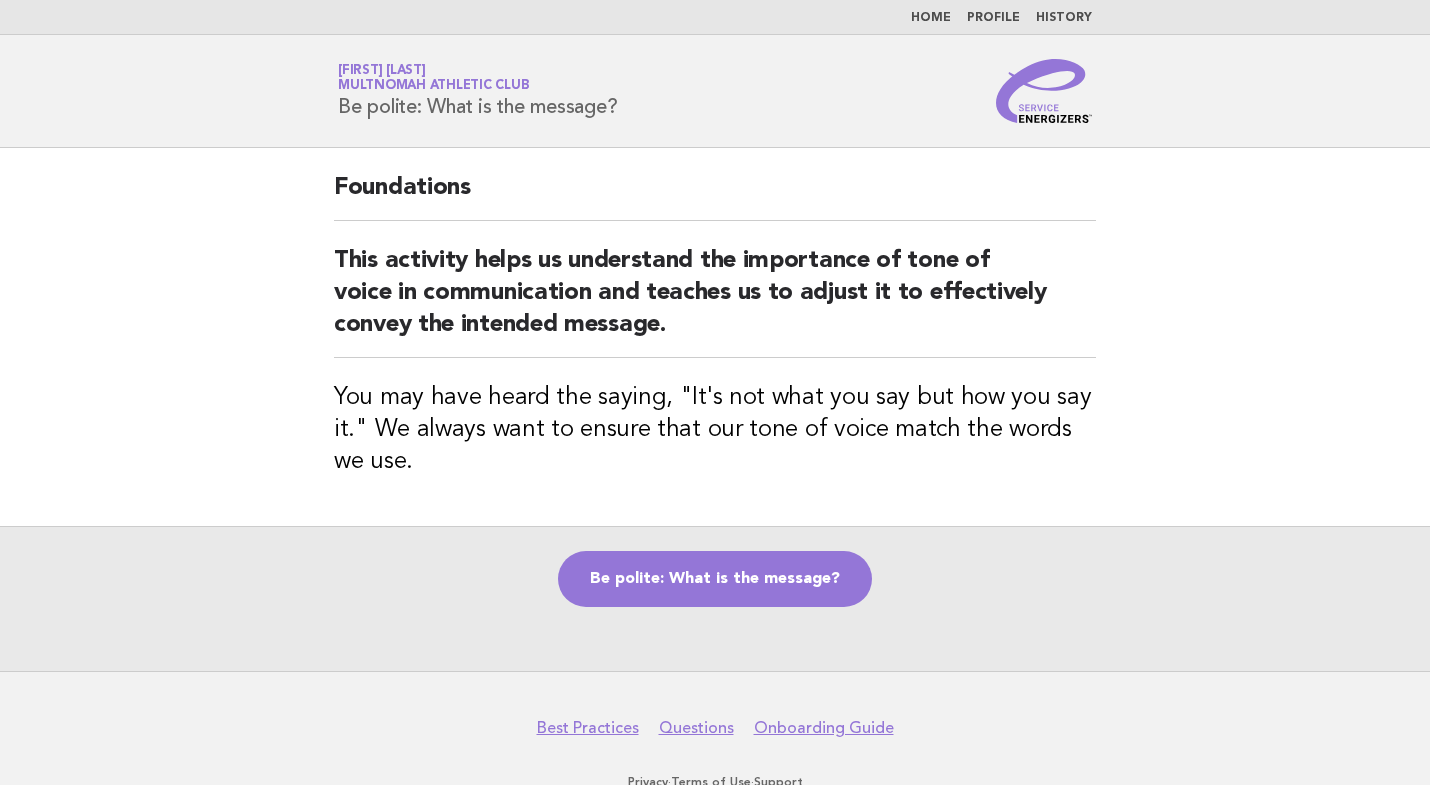 scroll, scrollTop: 0, scrollLeft: 0, axis: both 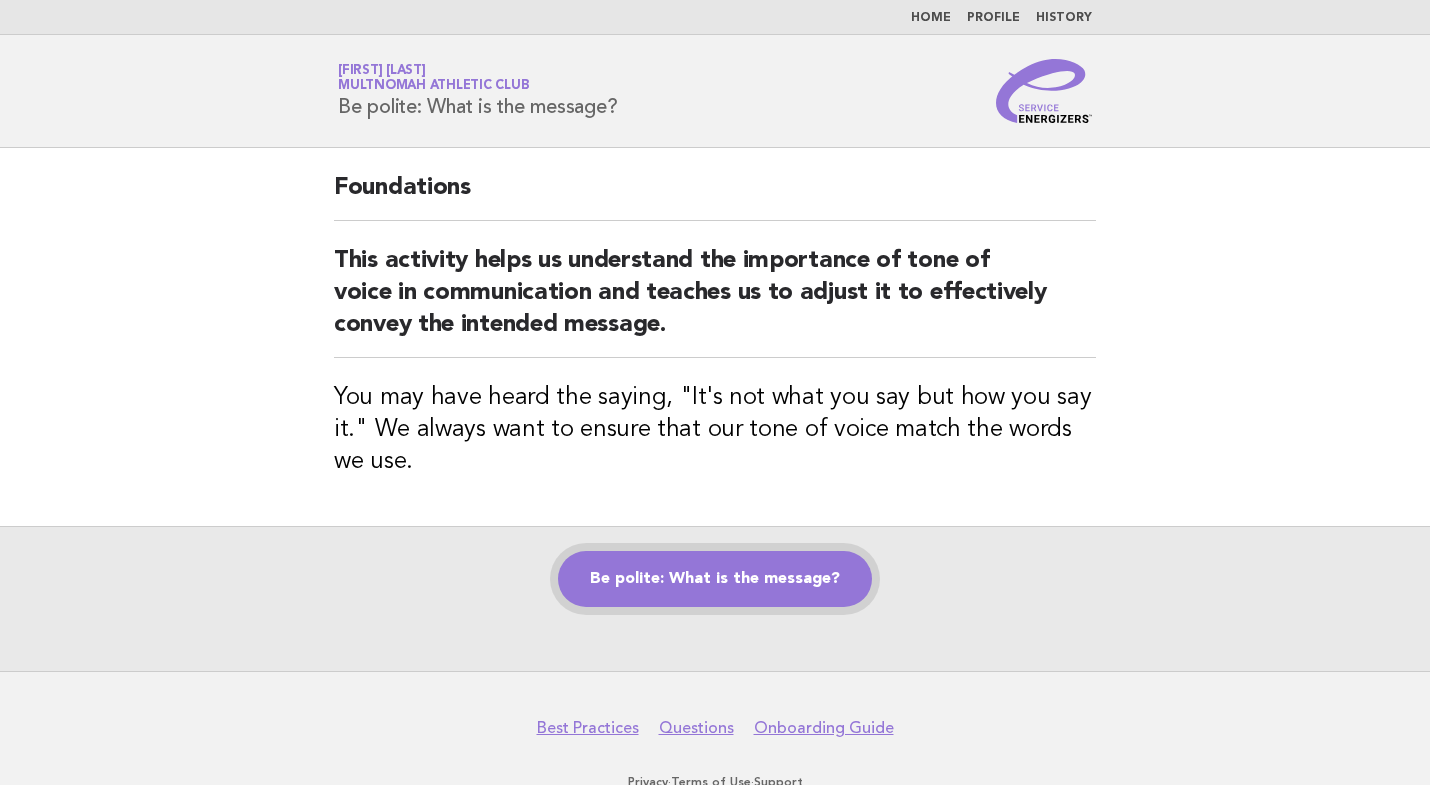 click on "Be polite: What is the message?" at bounding box center (715, 579) 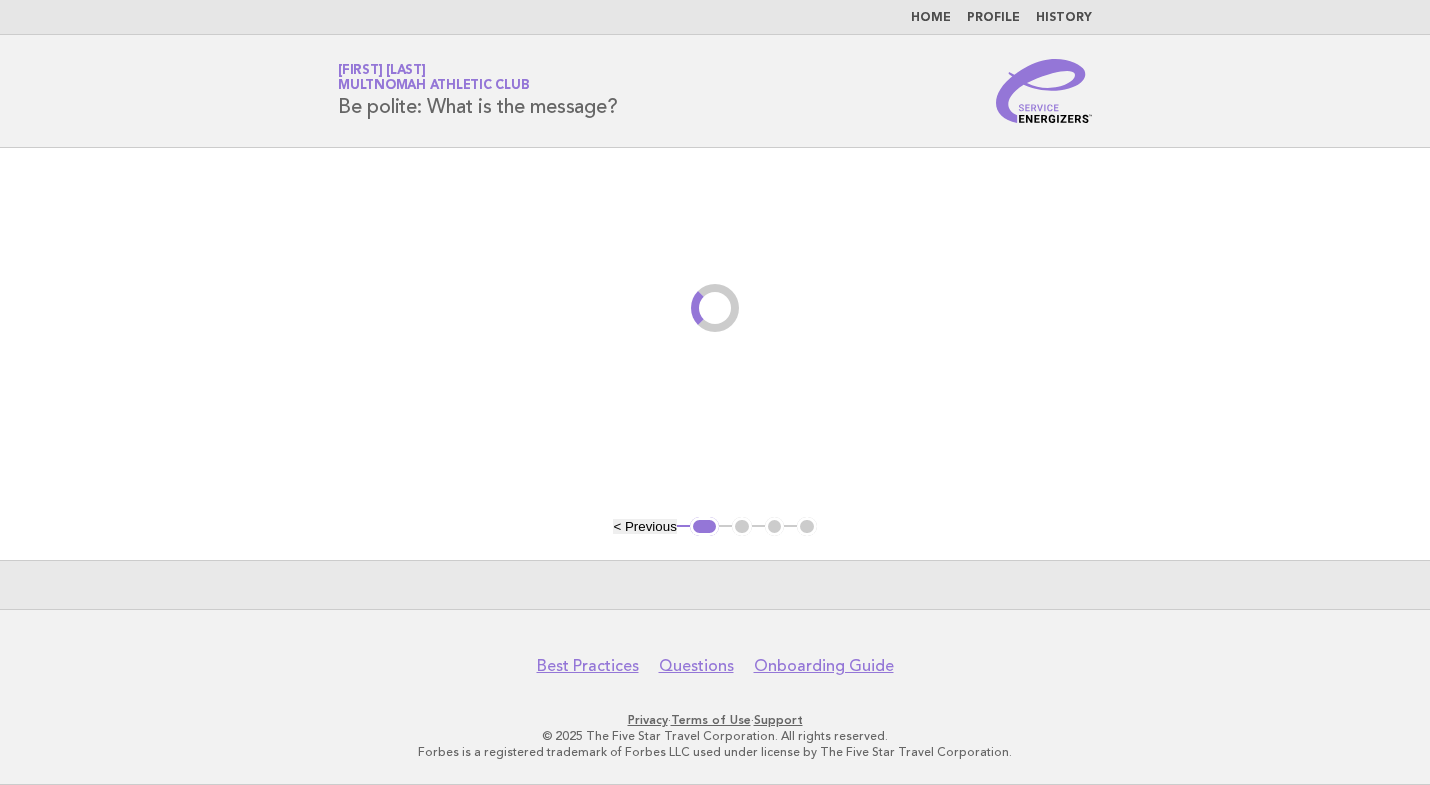 scroll, scrollTop: 0, scrollLeft: 0, axis: both 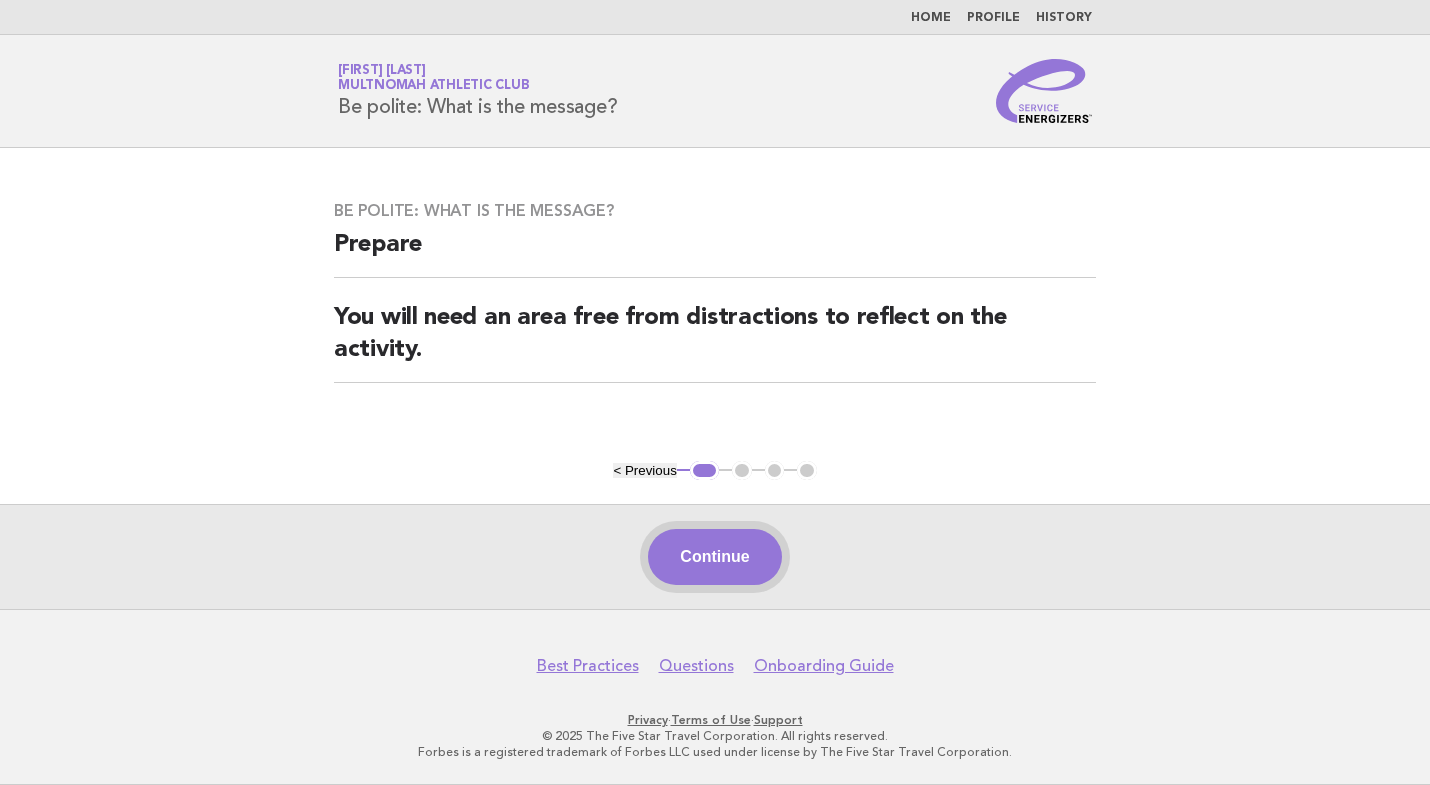 click on "Continue" at bounding box center (714, 557) 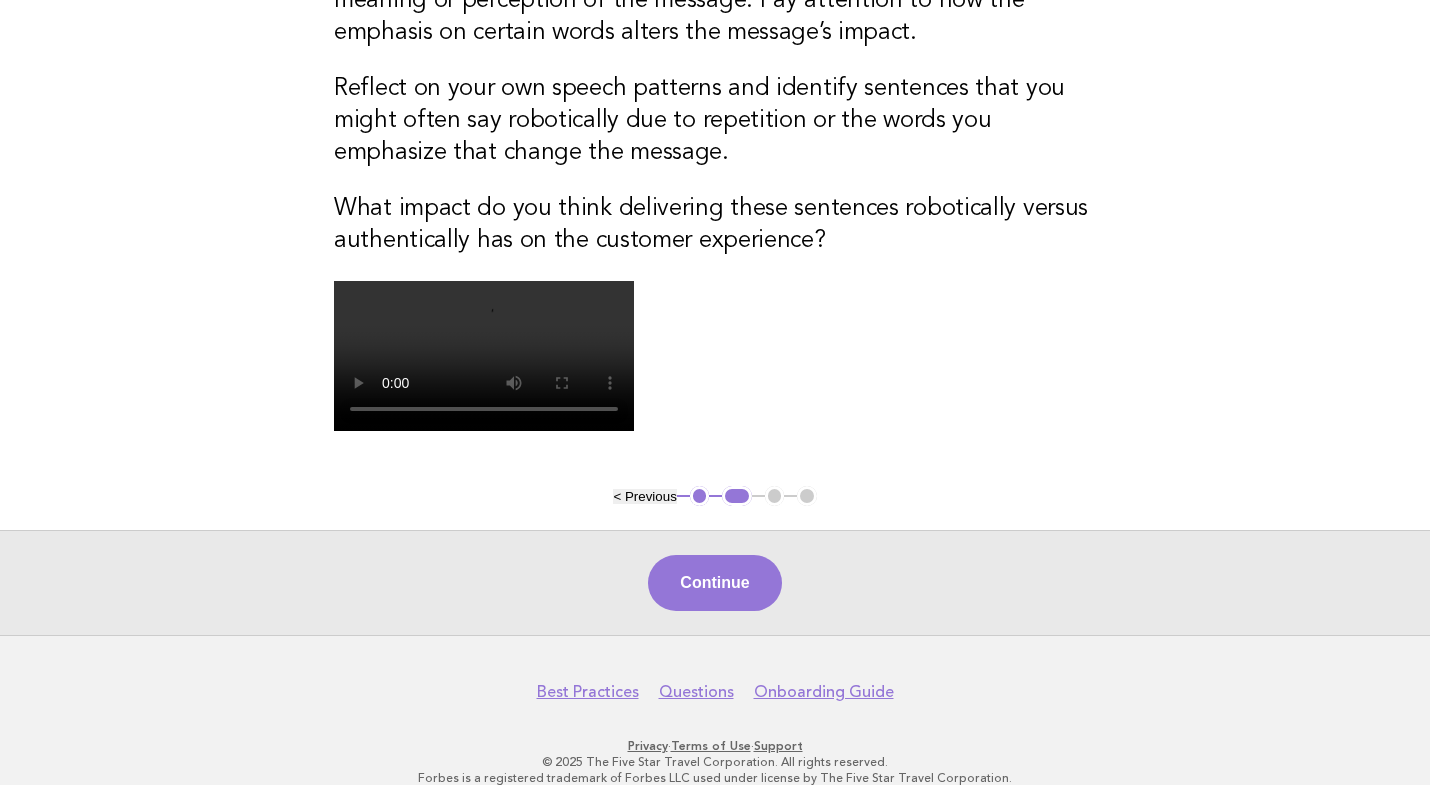 scroll, scrollTop: 452, scrollLeft: 0, axis: vertical 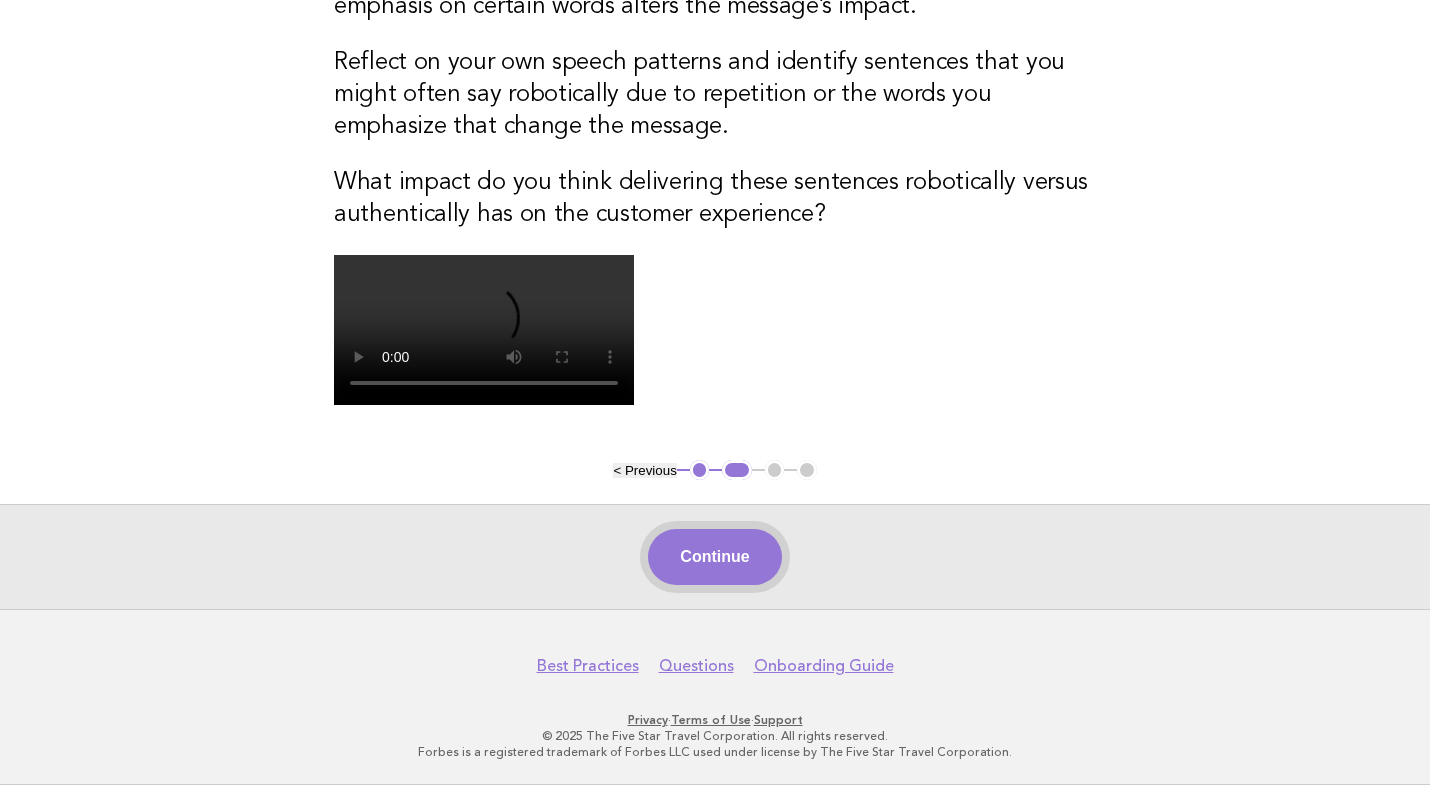 click on "Continue" at bounding box center (714, 557) 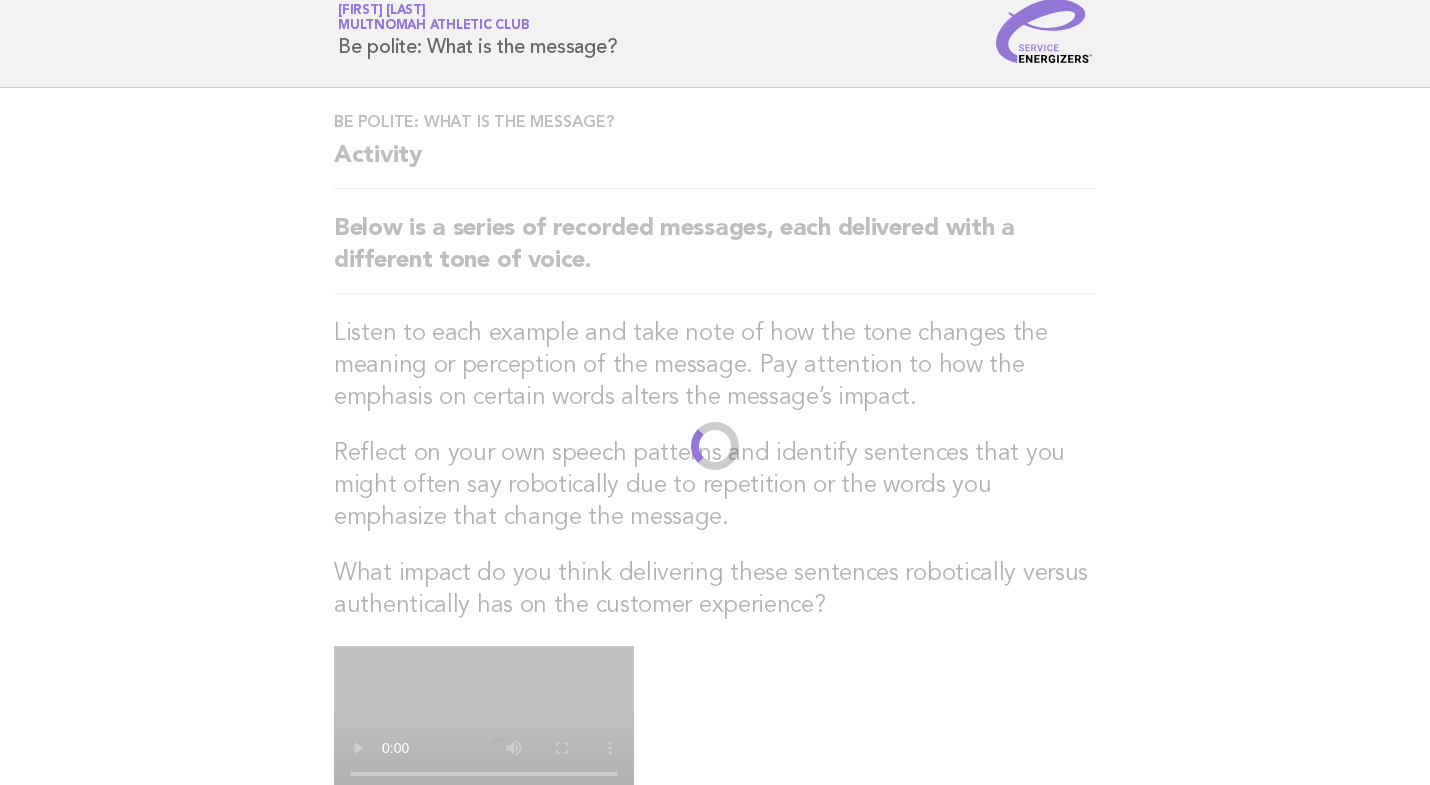 scroll, scrollTop: 0, scrollLeft: 0, axis: both 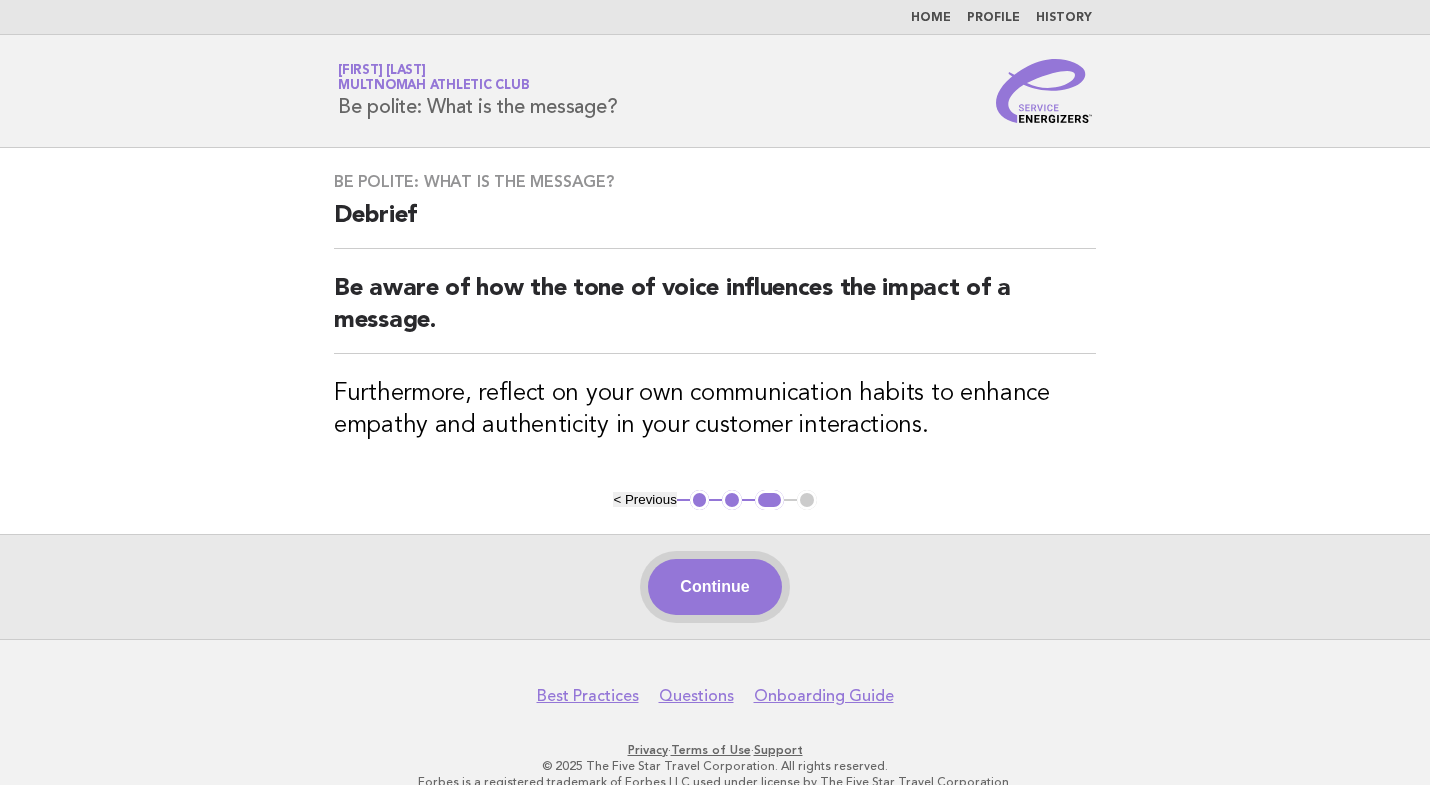click on "Continue" at bounding box center [714, 587] 